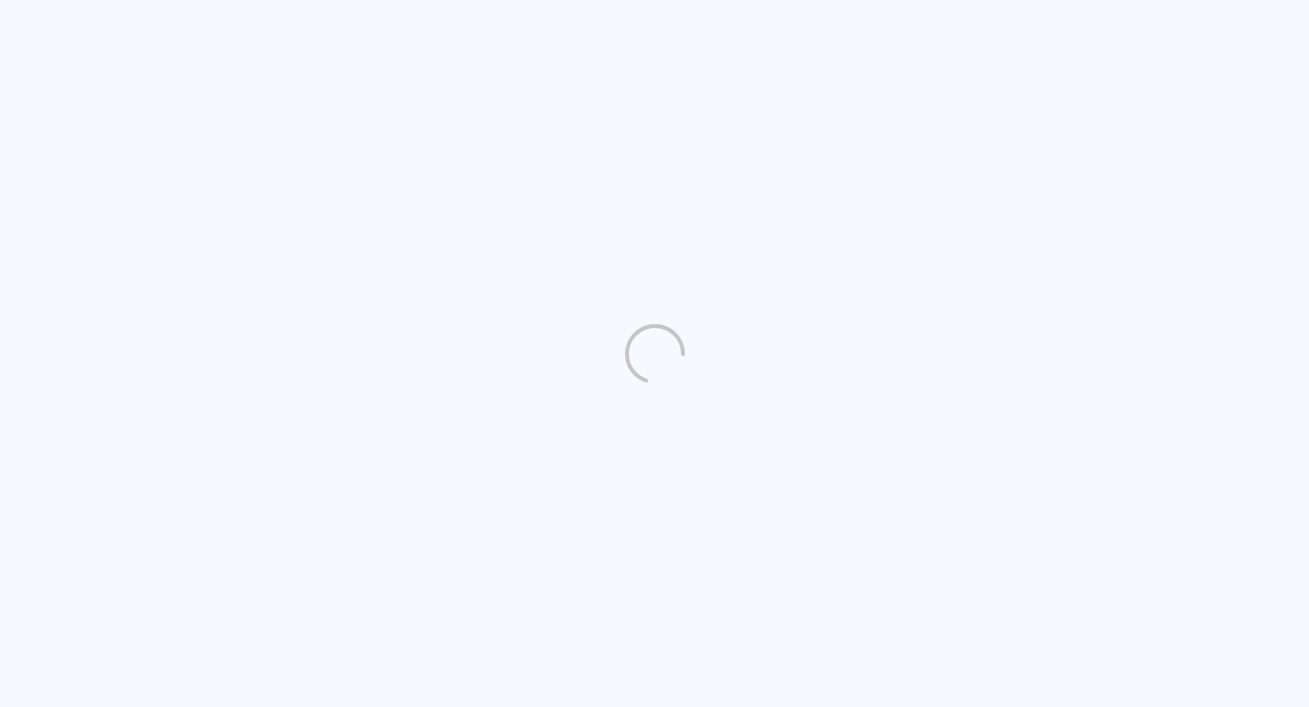 scroll, scrollTop: 0, scrollLeft: 0, axis: both 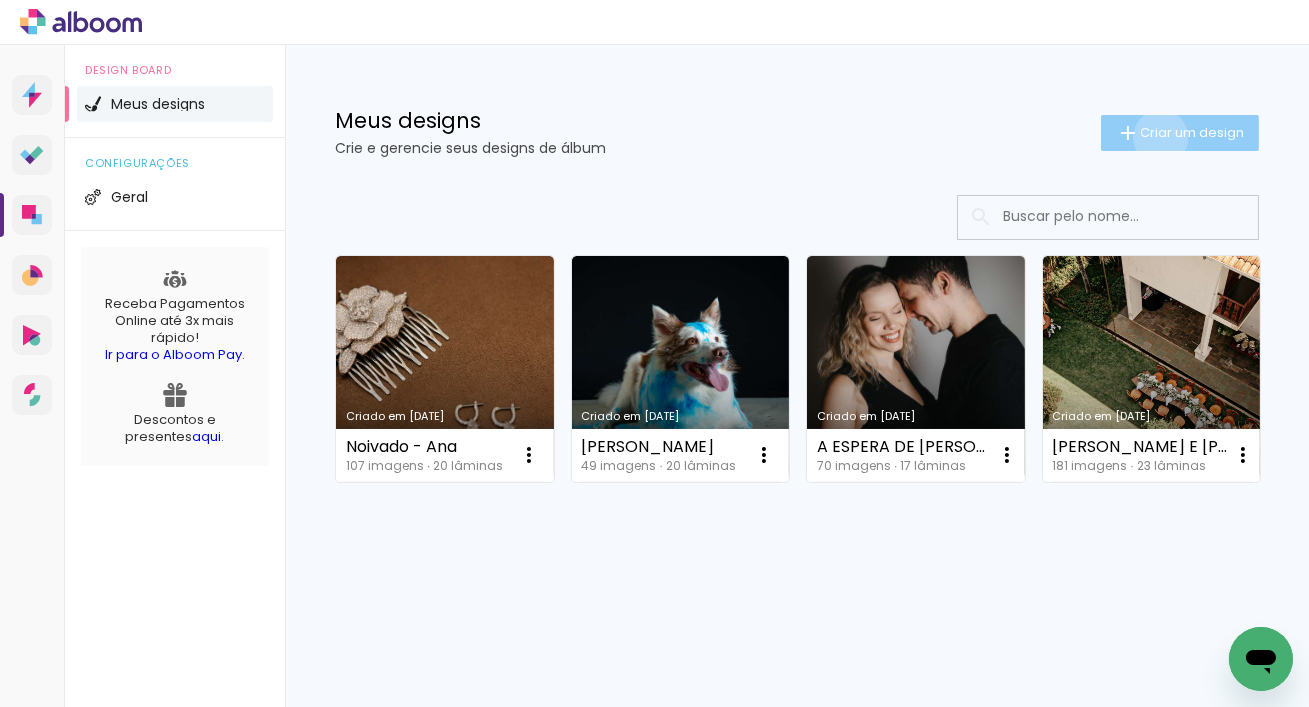 click on "Criar um design" 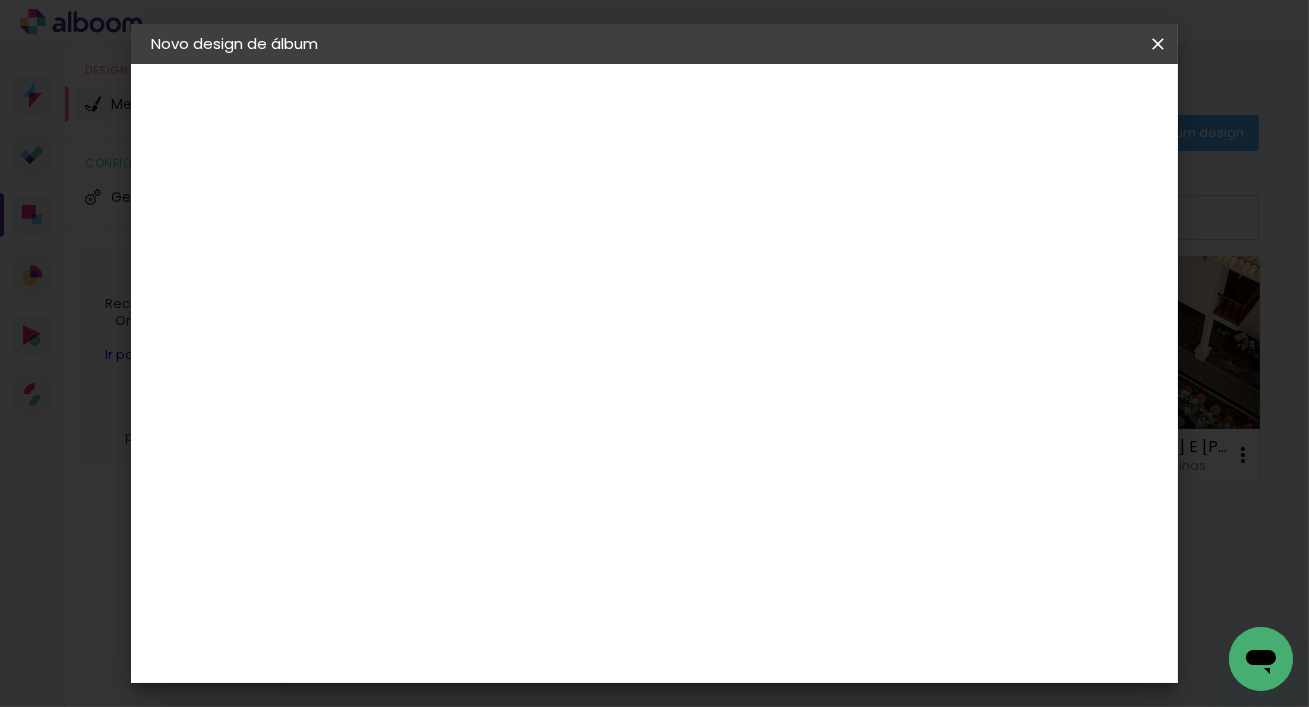 click at bounding box center (478, 268) 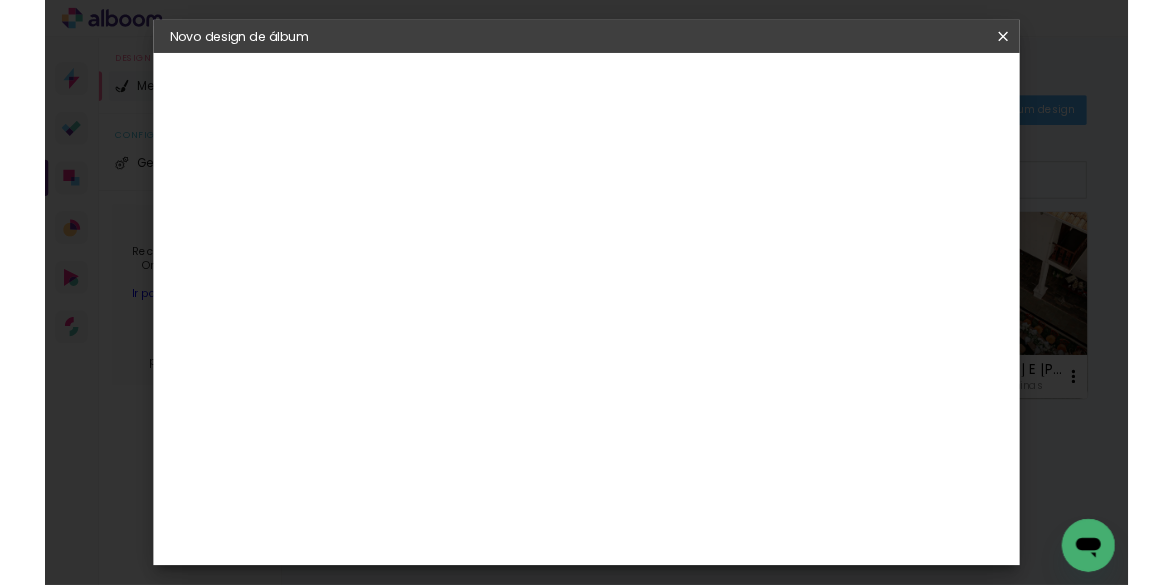 scroll, scrollTop: 187, scrollLeft: 0, axis: vertical 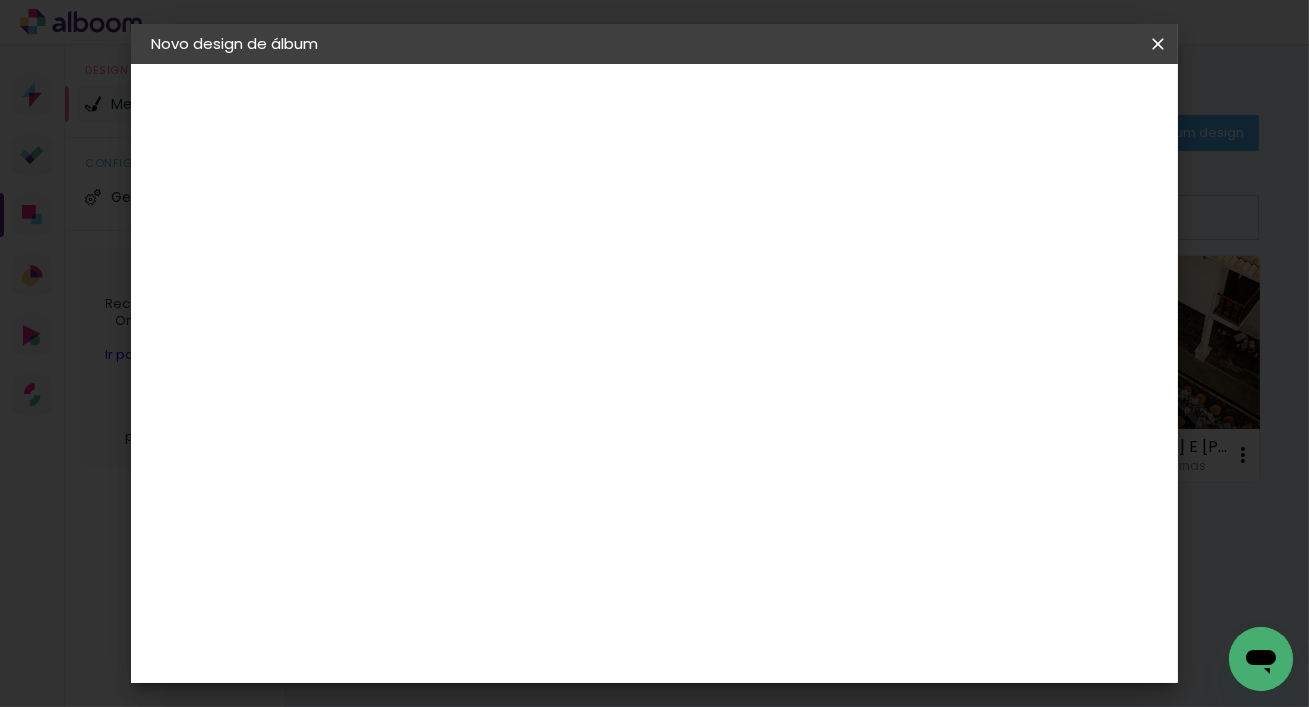 click on "Iniciar design" at bounding box center [1002, 106] 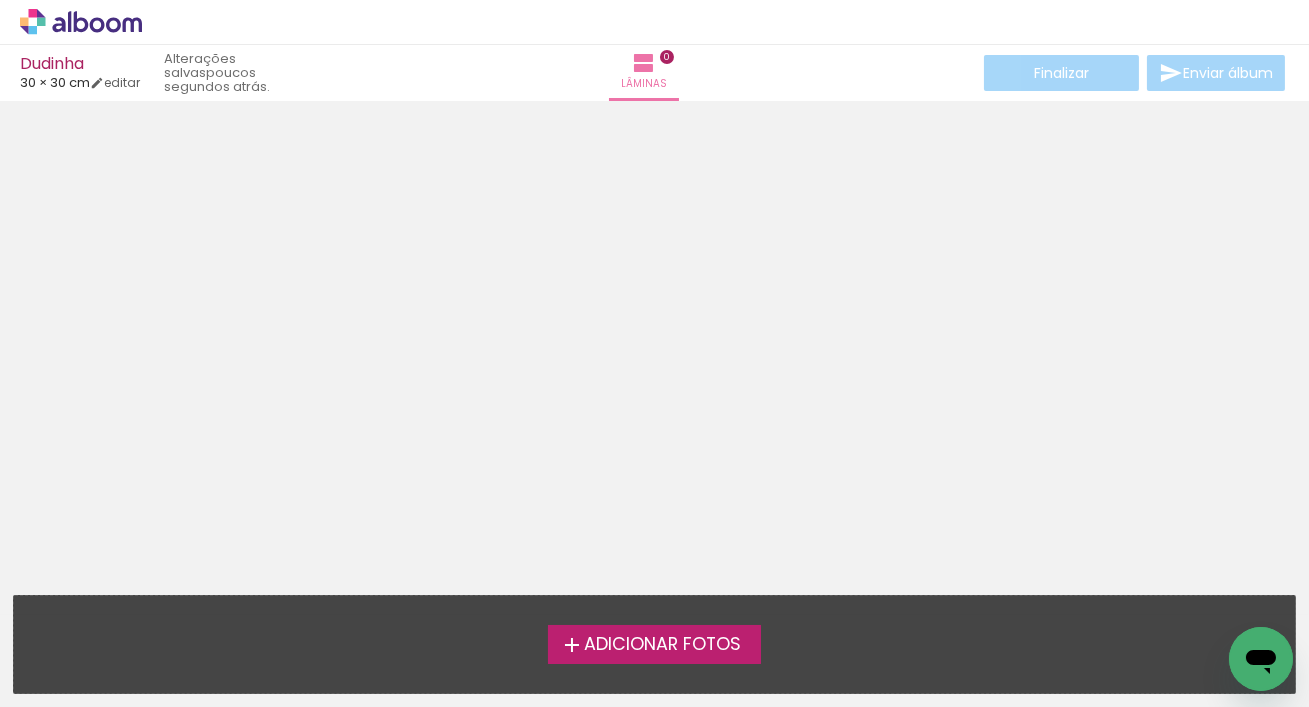 click on "Adicionar Fotos" at bounding box center (662, 645) 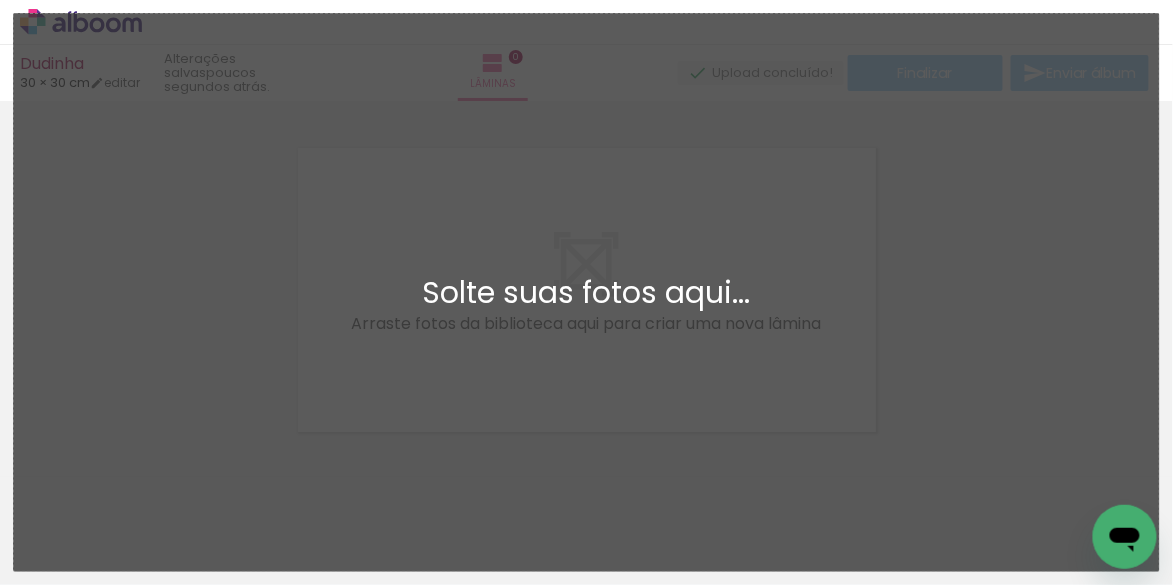 scroll, scrollTop: 25, scrollLeft: 0, axis: vertical 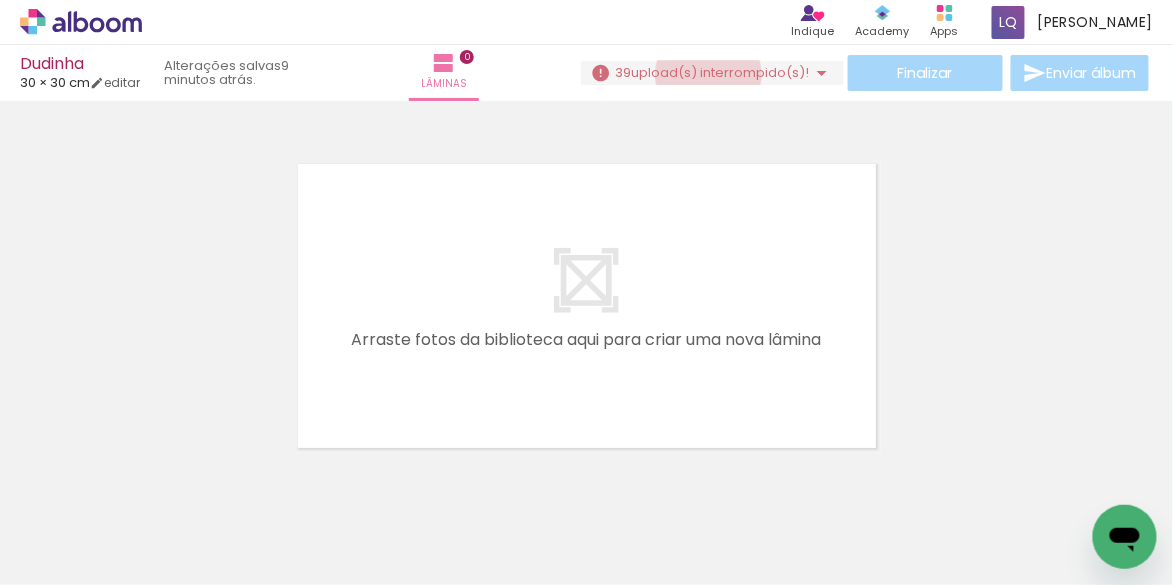 click on "upload(s) interrompido(s)!" at bounding box center (721, 72) 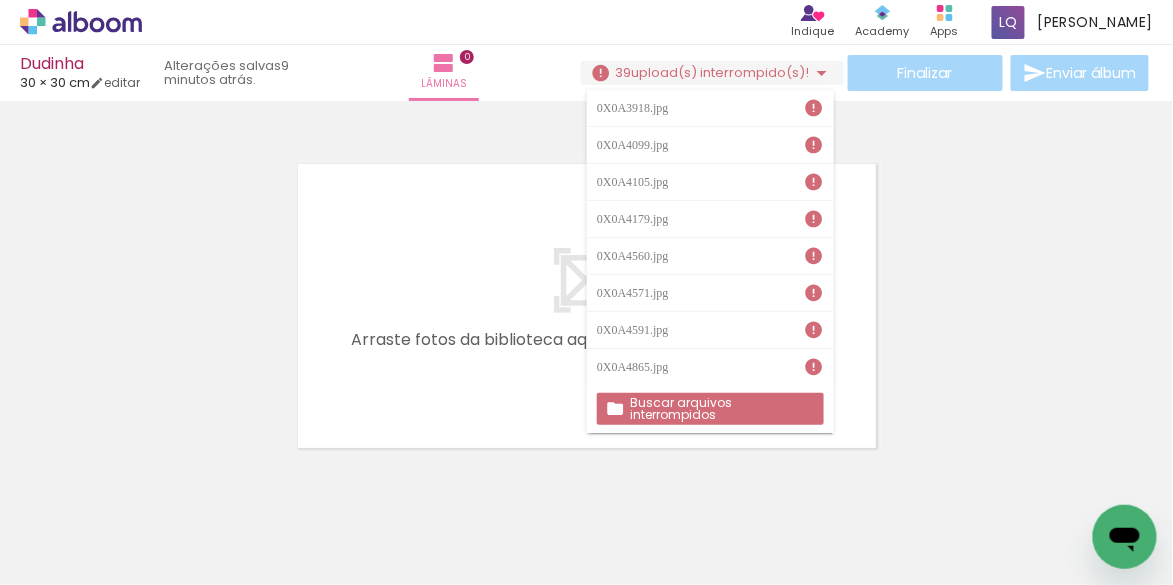 click on "Buscar arquivos interrompidos" at bounding box center [0, 0] 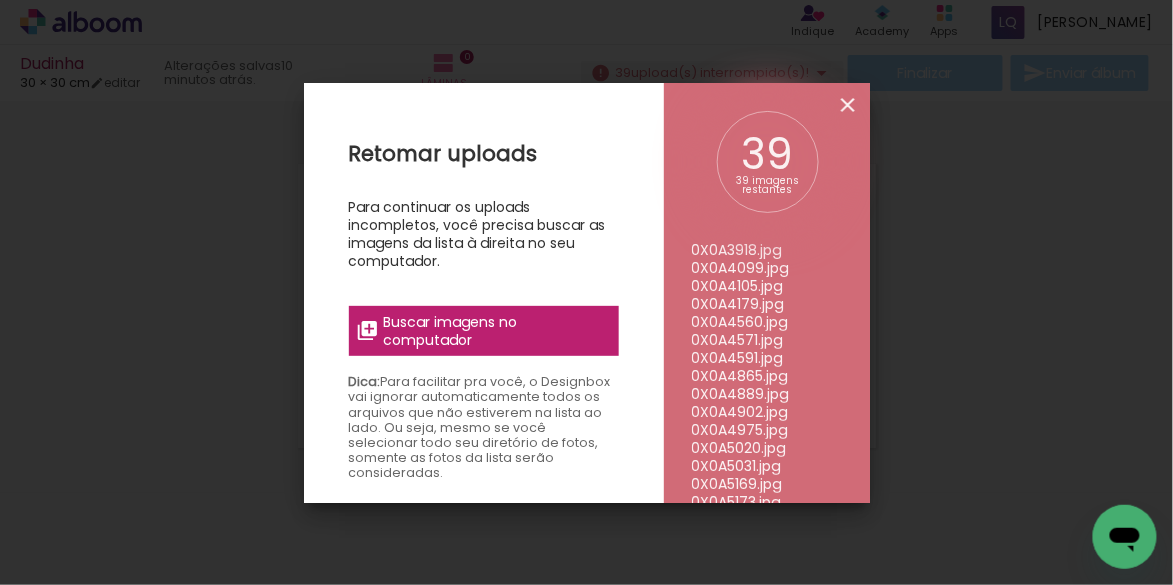click at bounding box center [848, 105] 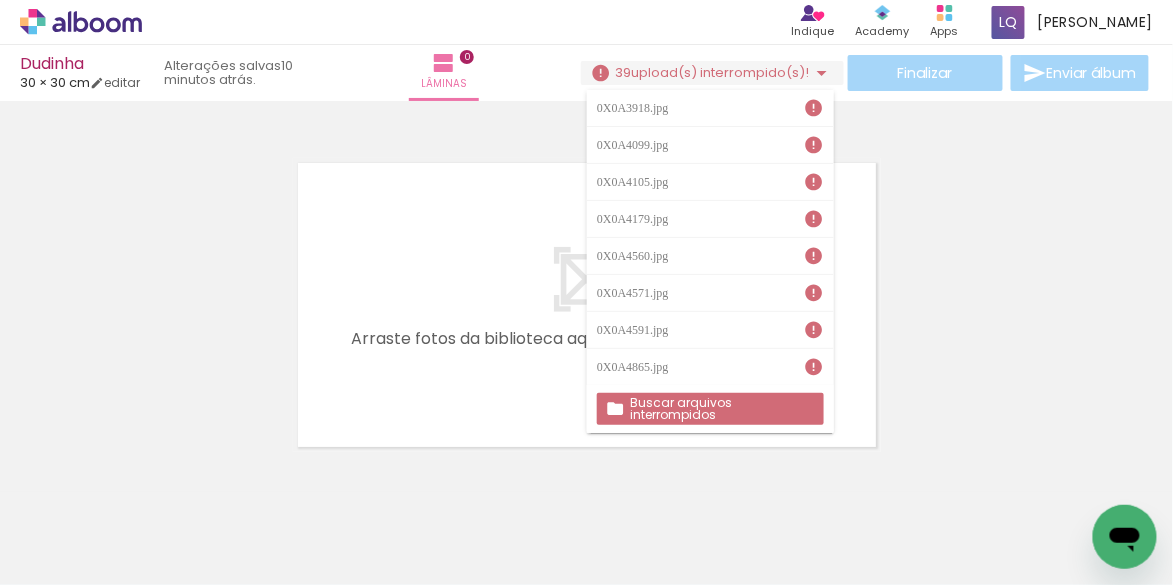 drag, startPoint x: 214, startPoint y: 222, endPoint x: 206, endPoint y: 148, distance: 74.431175 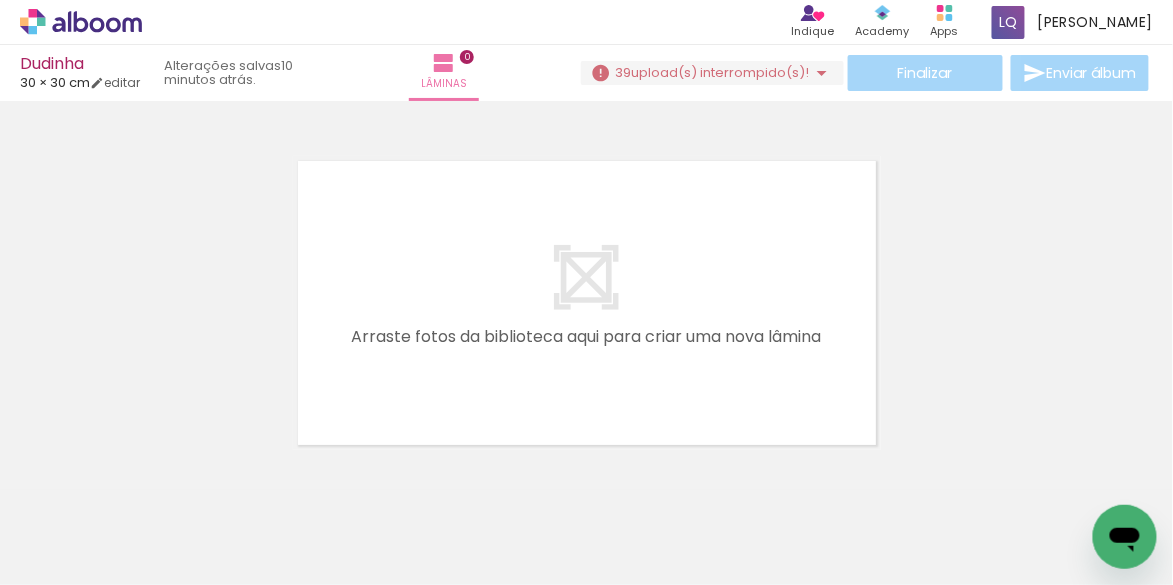 click 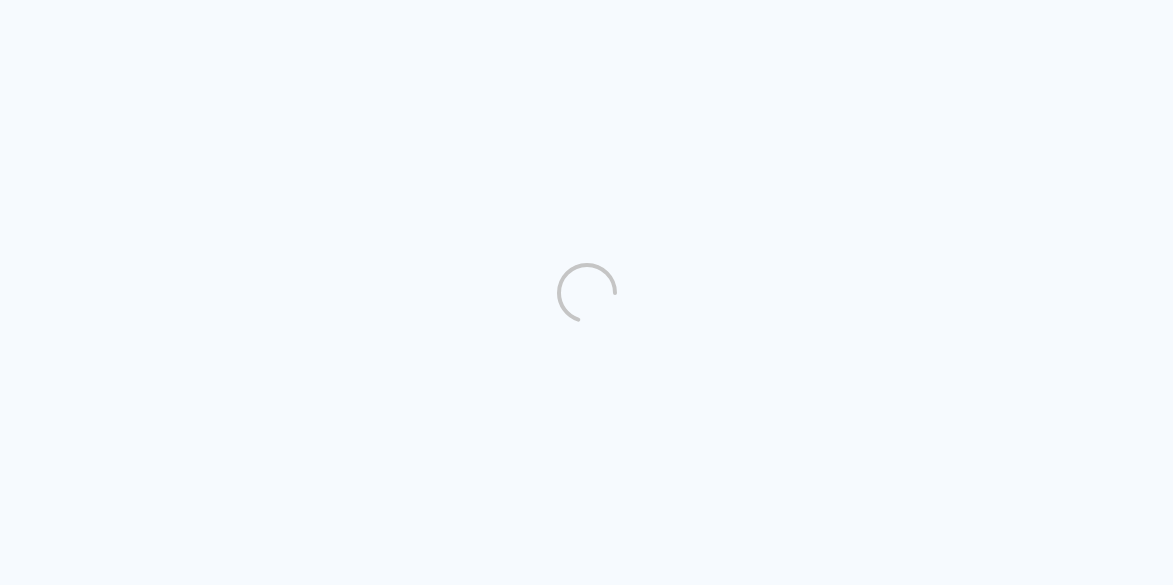 scroll, scrollTop: 0, scrollLeft: 0, axis: both 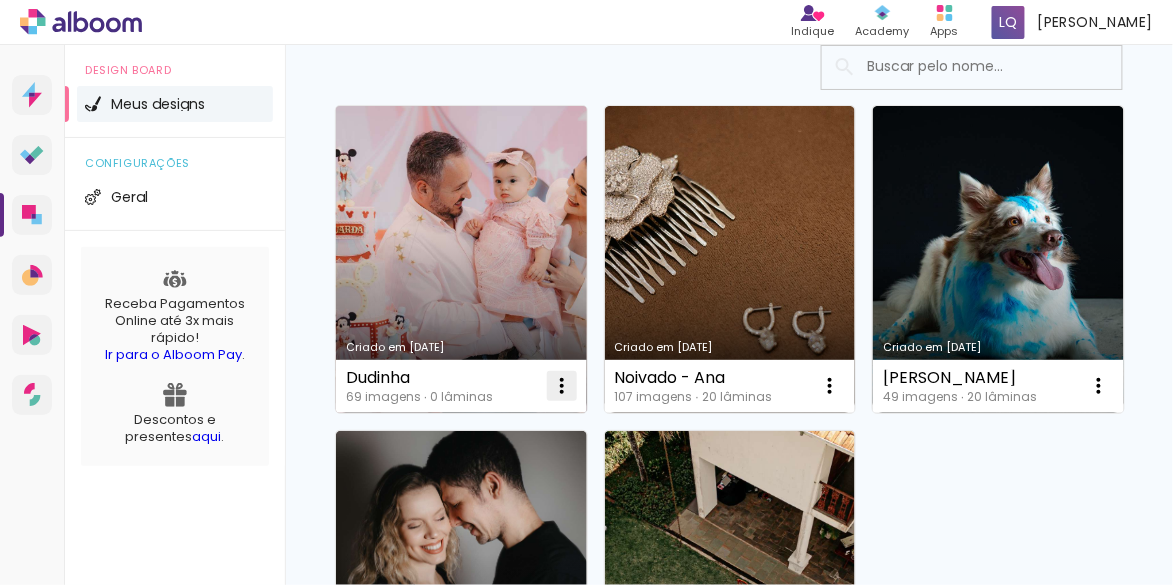 click at bounding box center [562, 386] 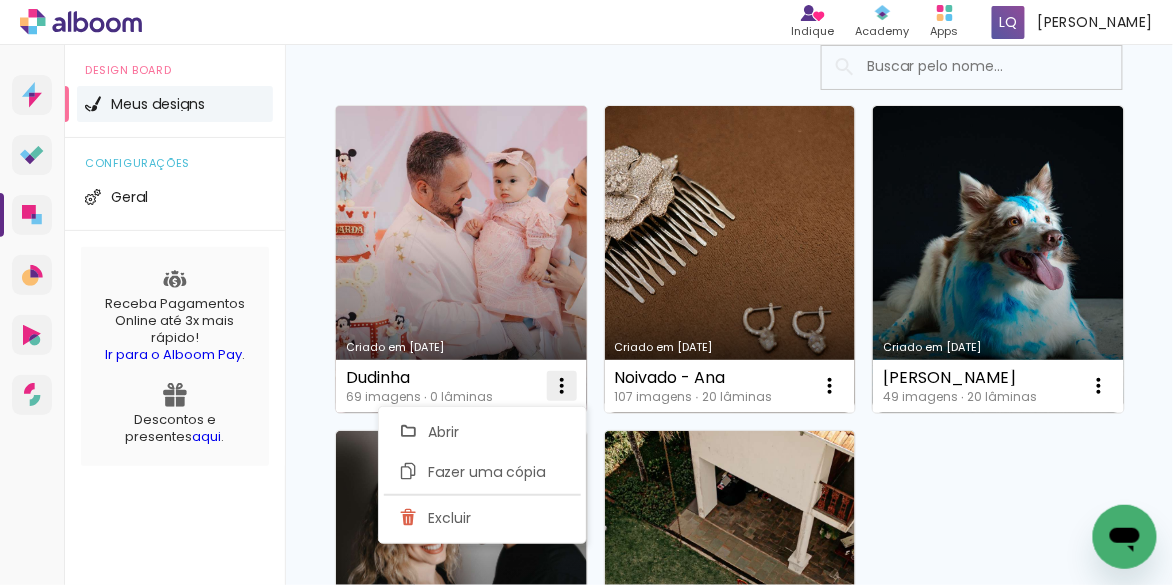 scroll, scrollTop: 0, scrollLeft: 0, axis: both 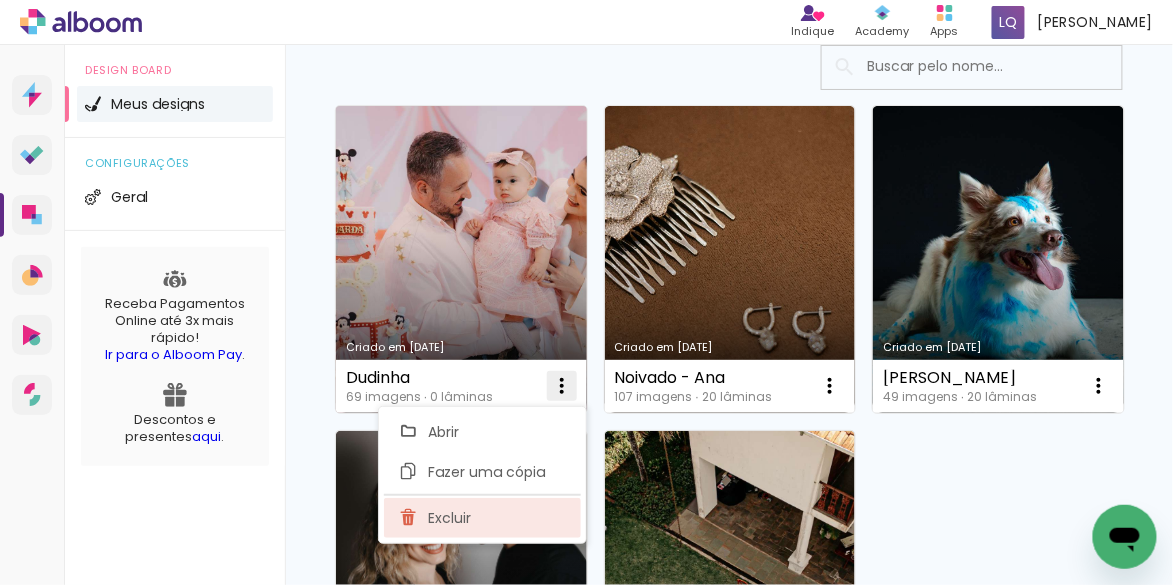 click on "Excluir" 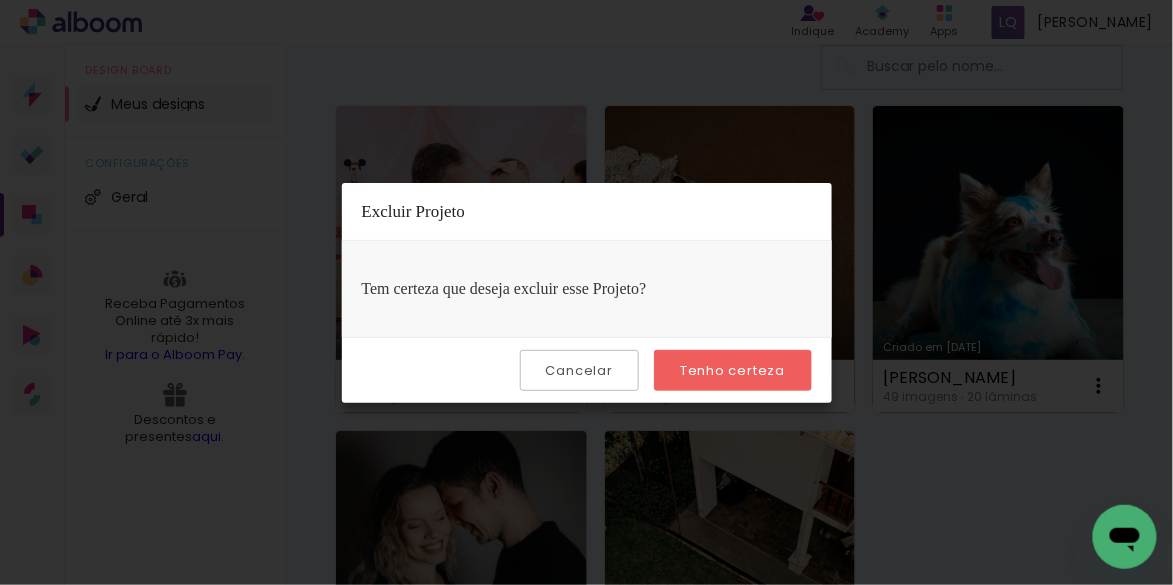 click on "Tenho certeza" at bounding box center [0, 0] 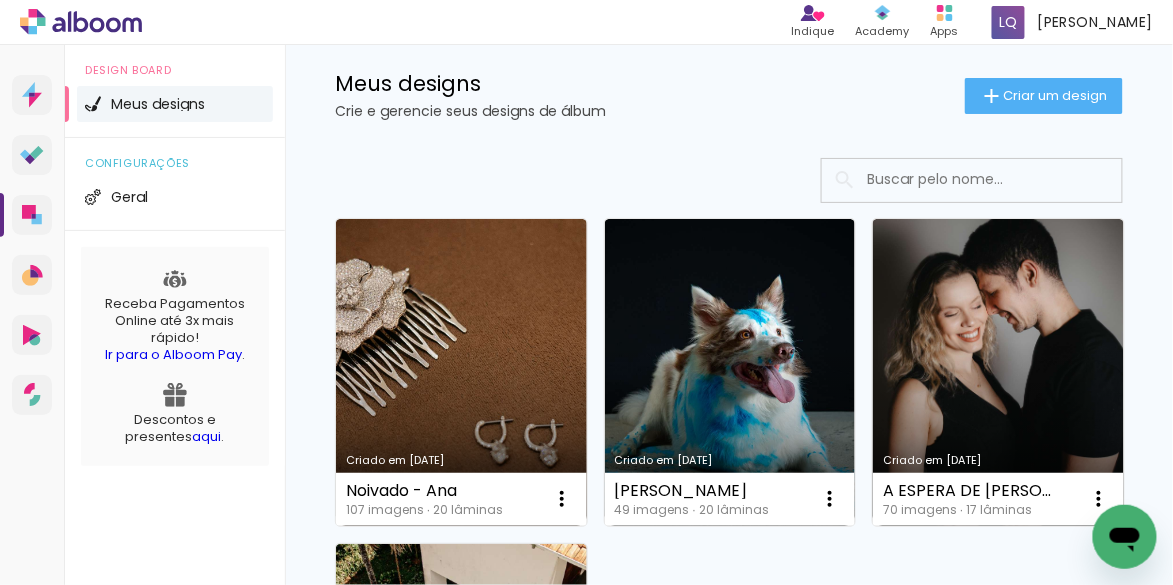 scroll, scrollTop: 0, scrollLeft: 0, axis: both 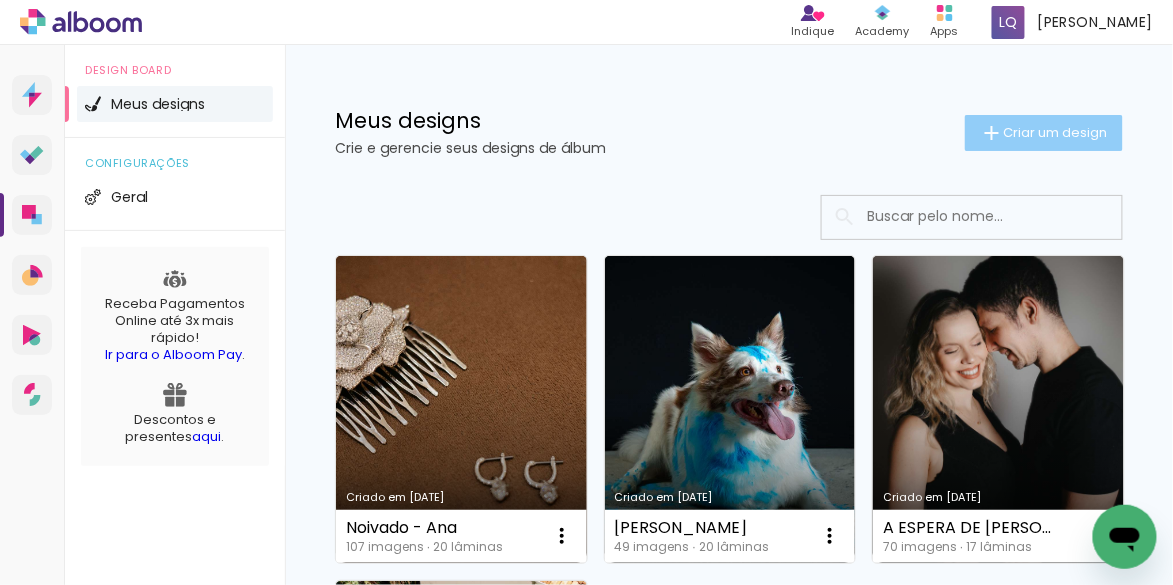 click 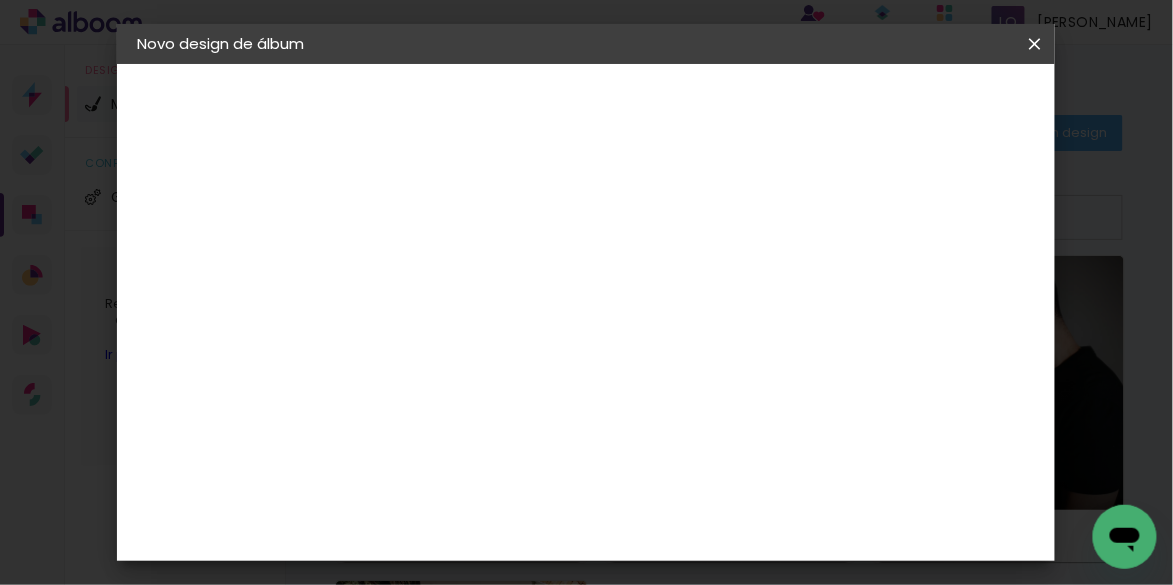 click at bounding box center [464, 268] 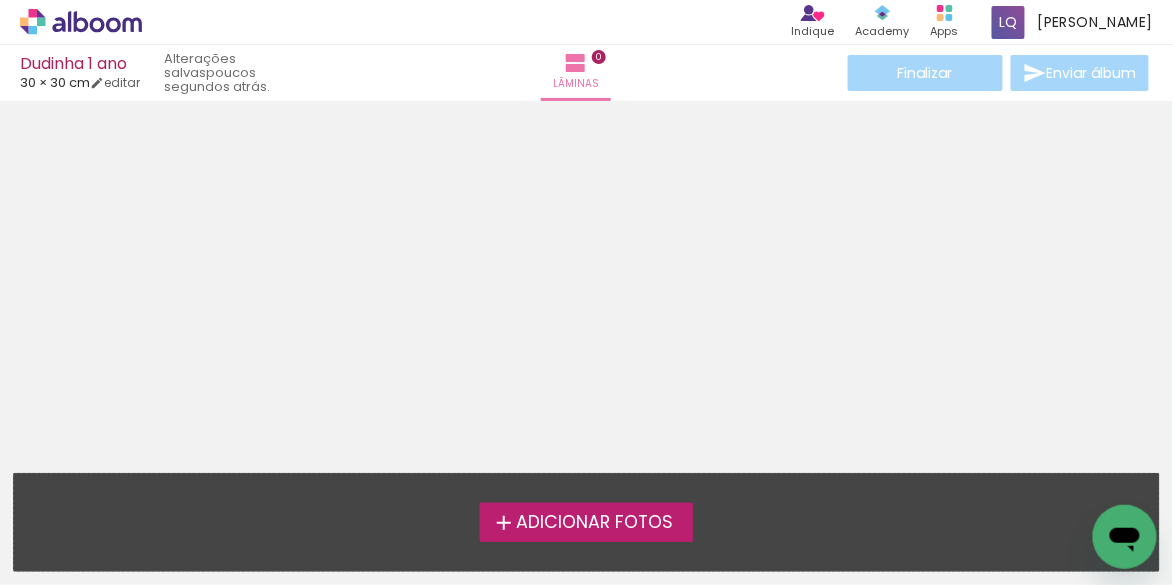 click on "Adicionar Fotos" at bounding box center (594, 523) 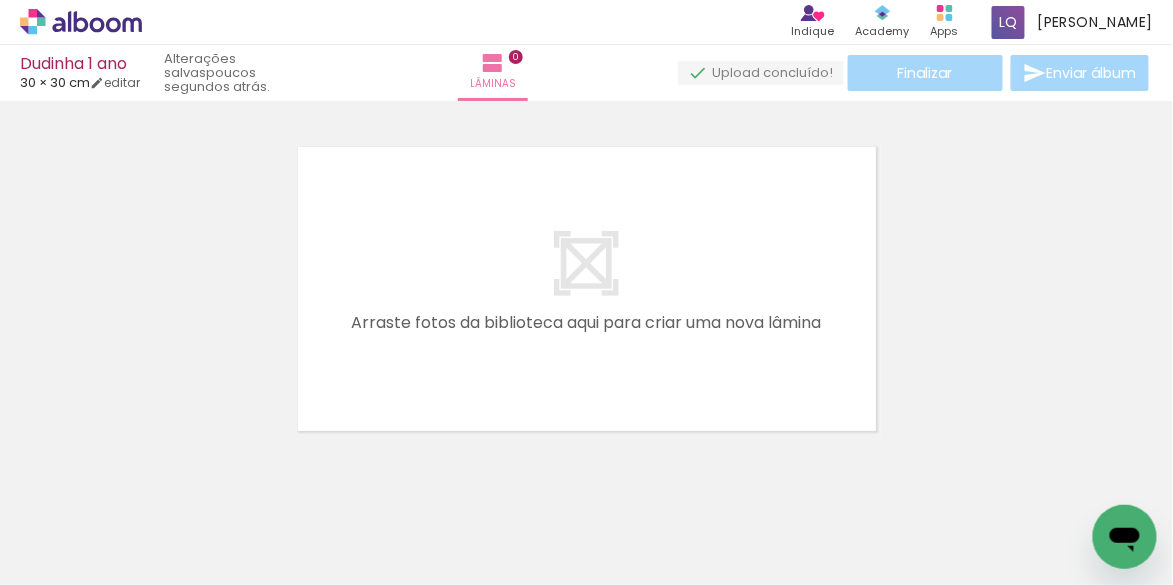 scroll, scrollTop: 25, scrollLeft: 0, axis: vertical 